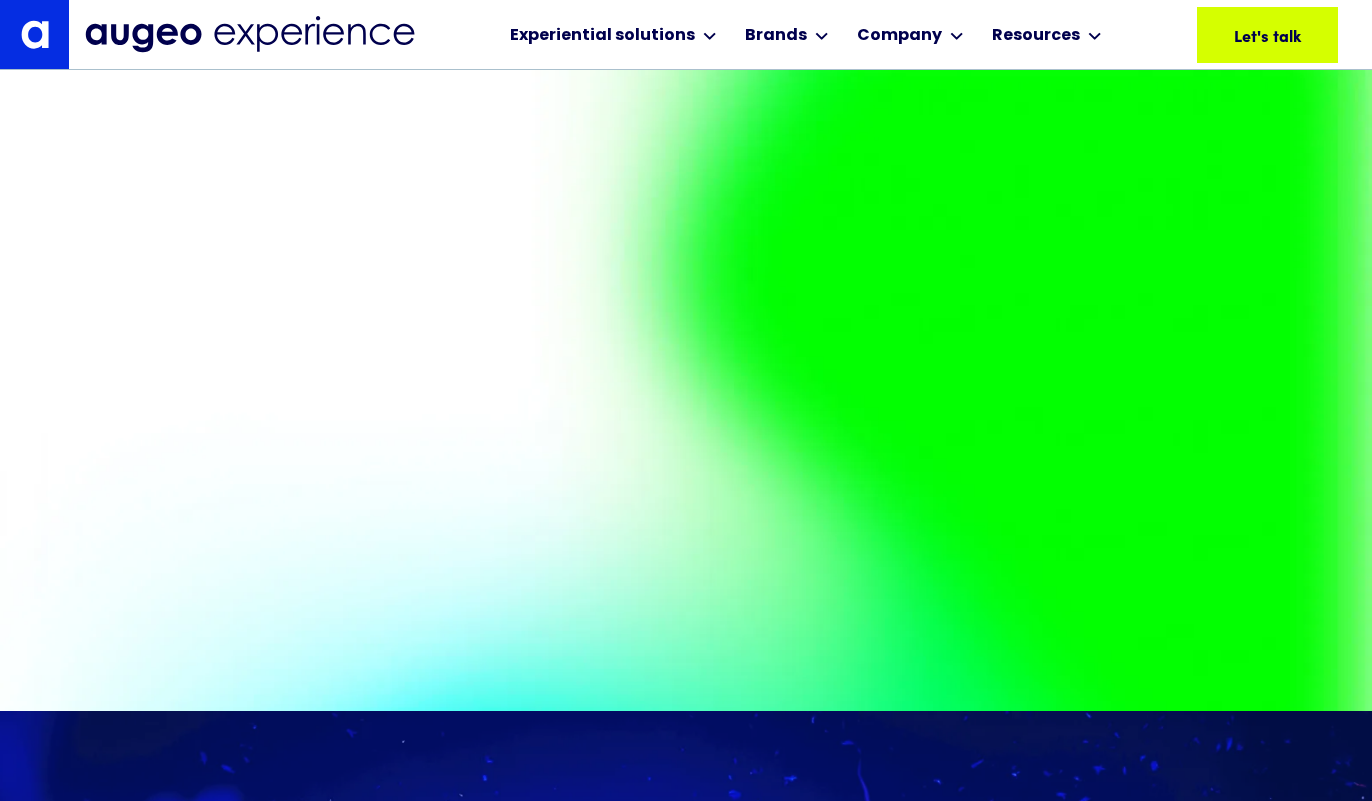 scroll, scrollTop: 1412, scrollLeft: 0, axis: vertical 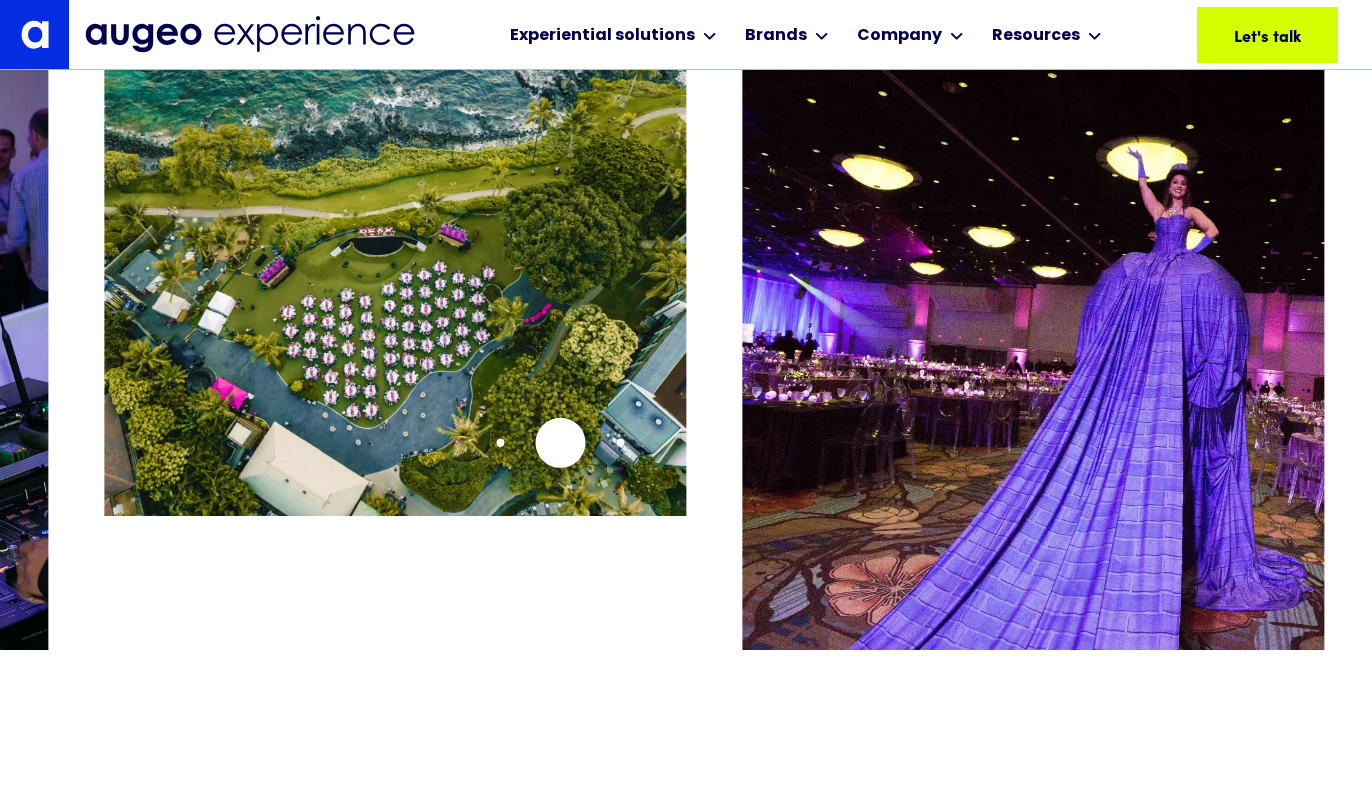 click at bounding box center (396, 284) 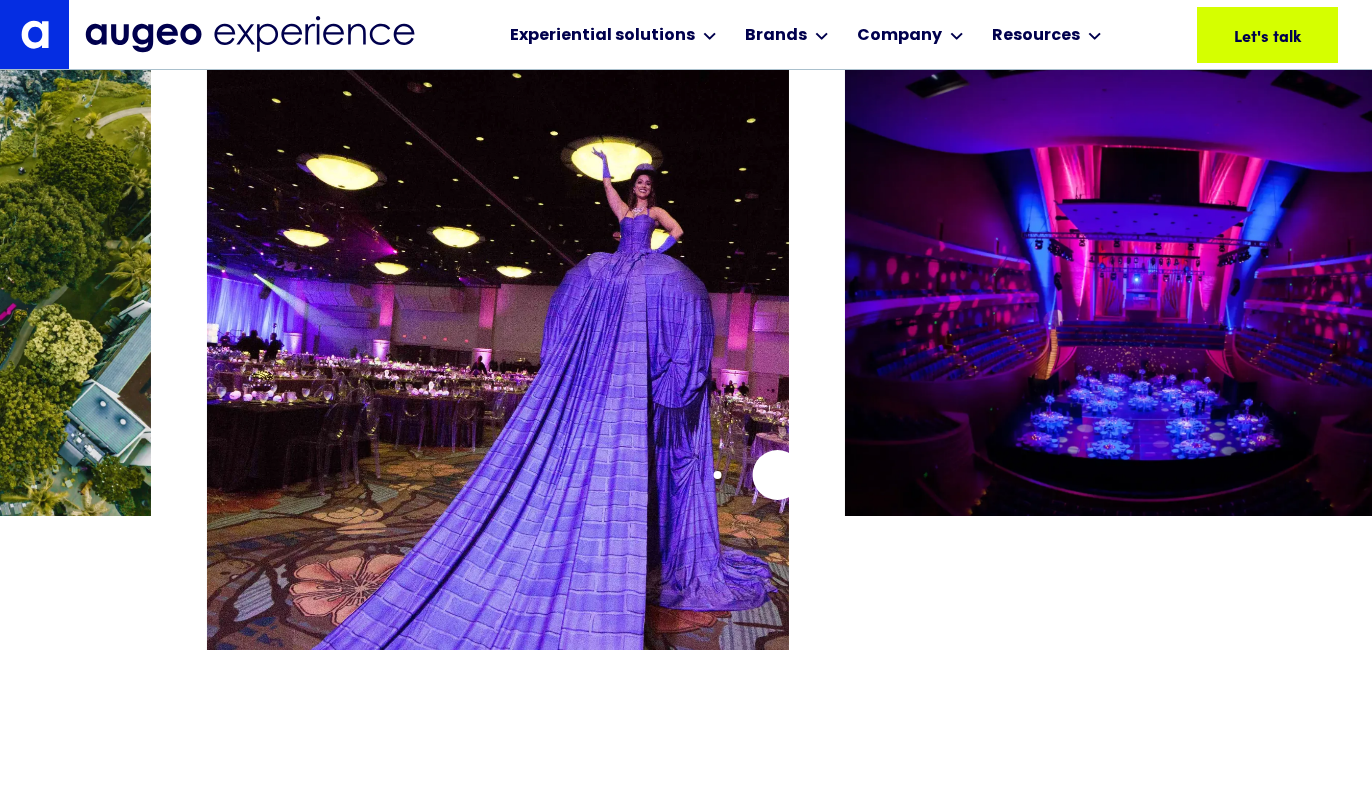 click at bounding box center [498, 410] 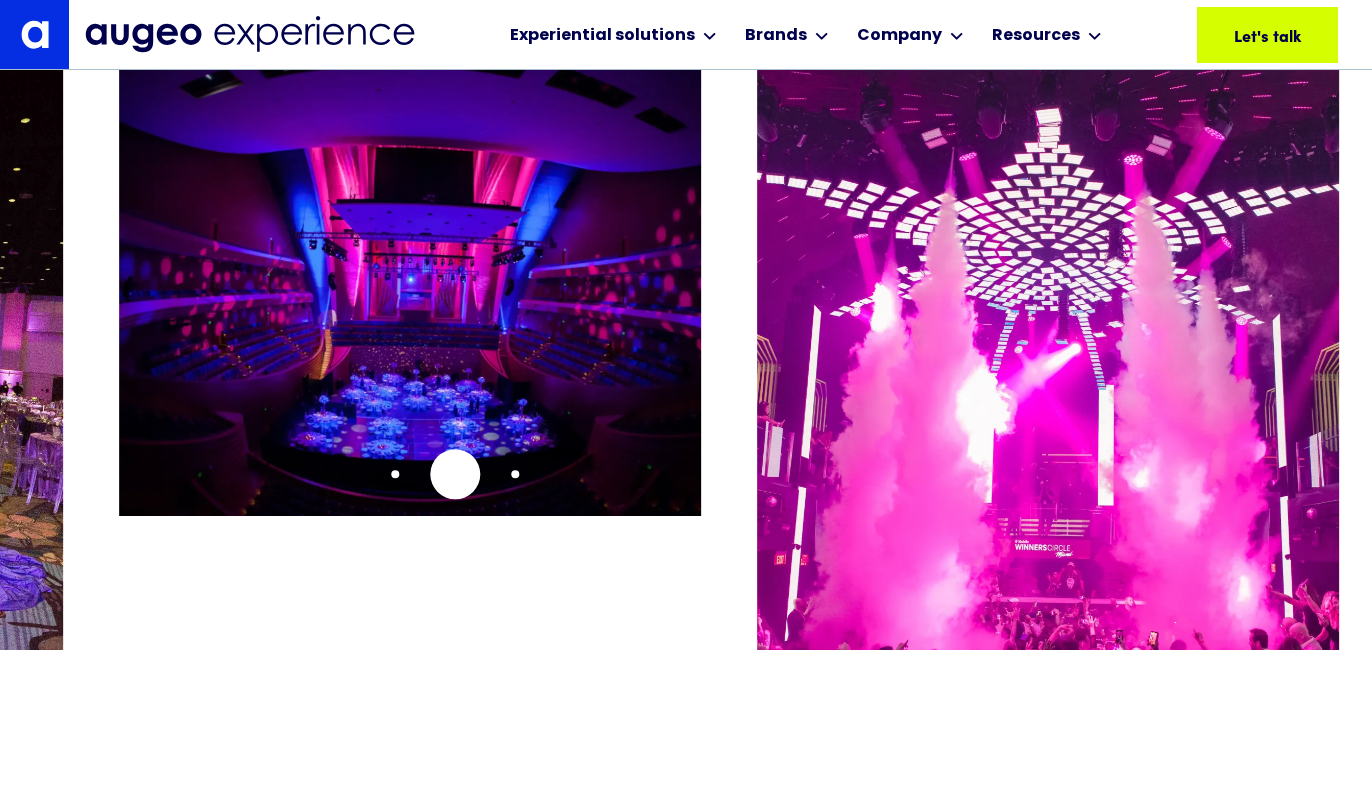 click at bounding box center [410, 284] 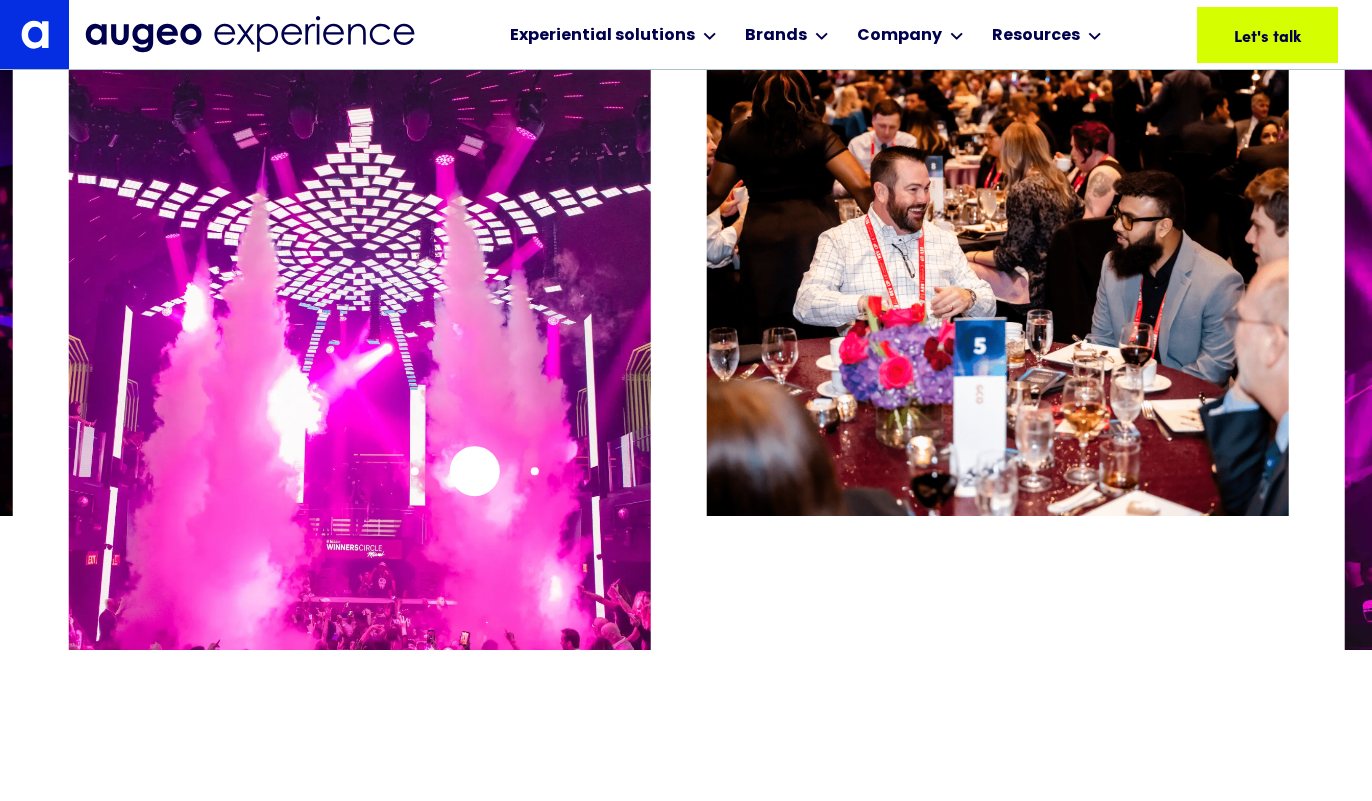 click at bounding box center [360, 410] 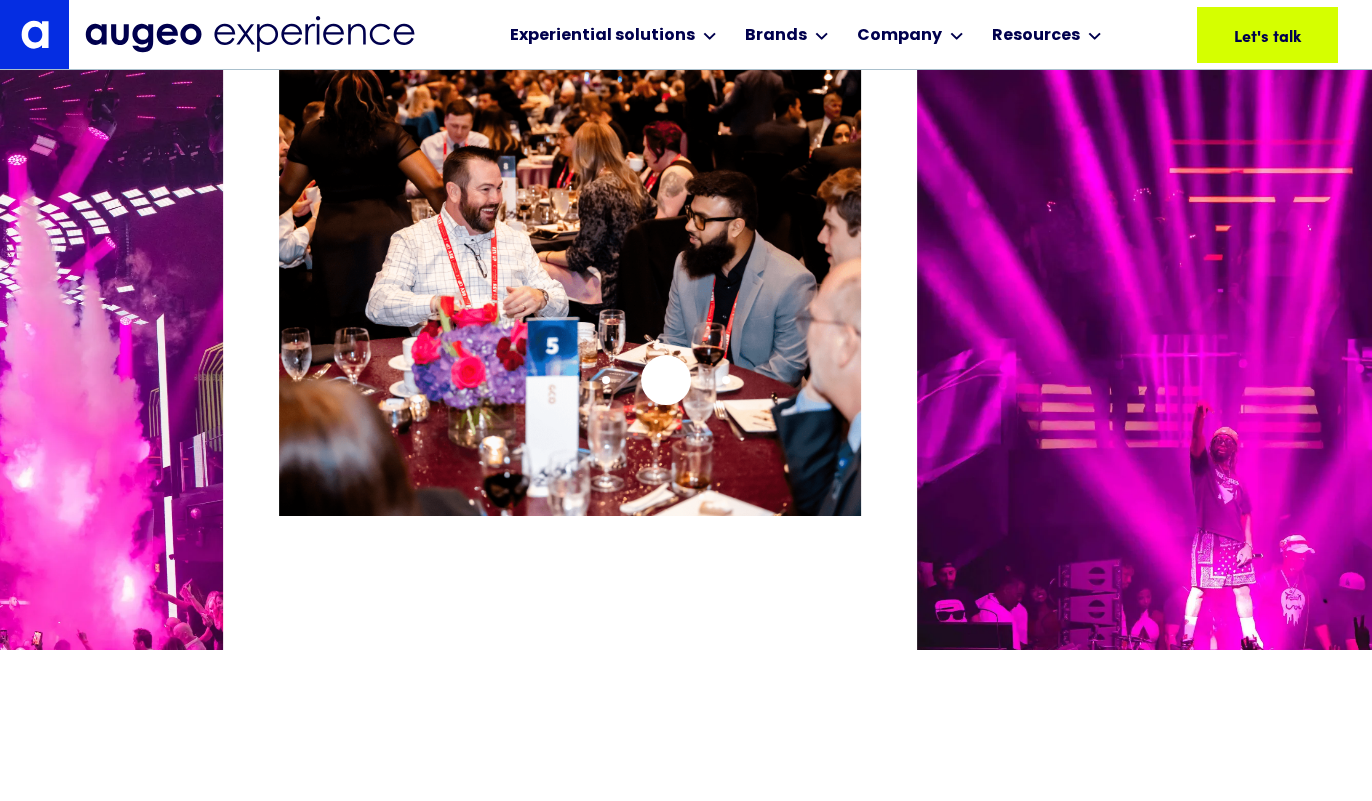 click at bounding box center (570, 284) 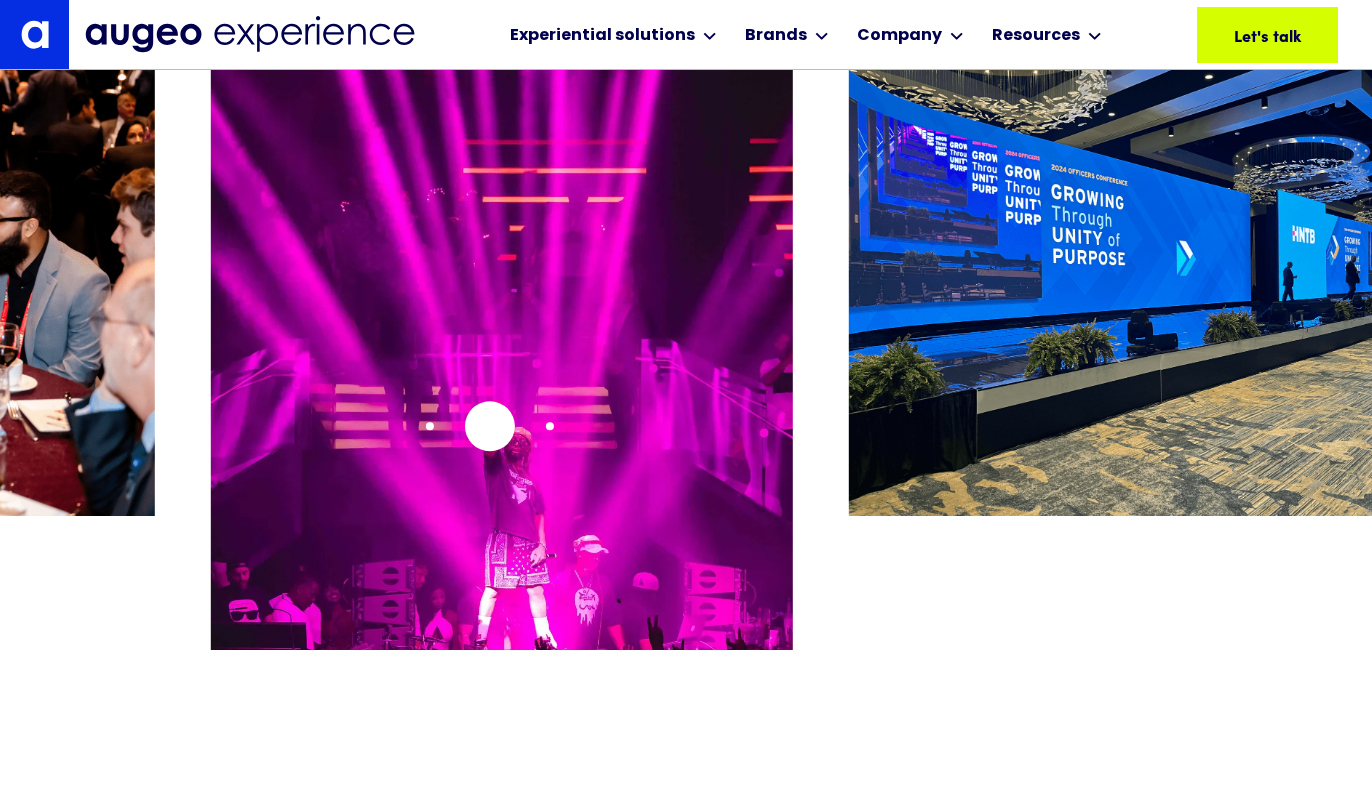 click at bounding box center [502, 410] 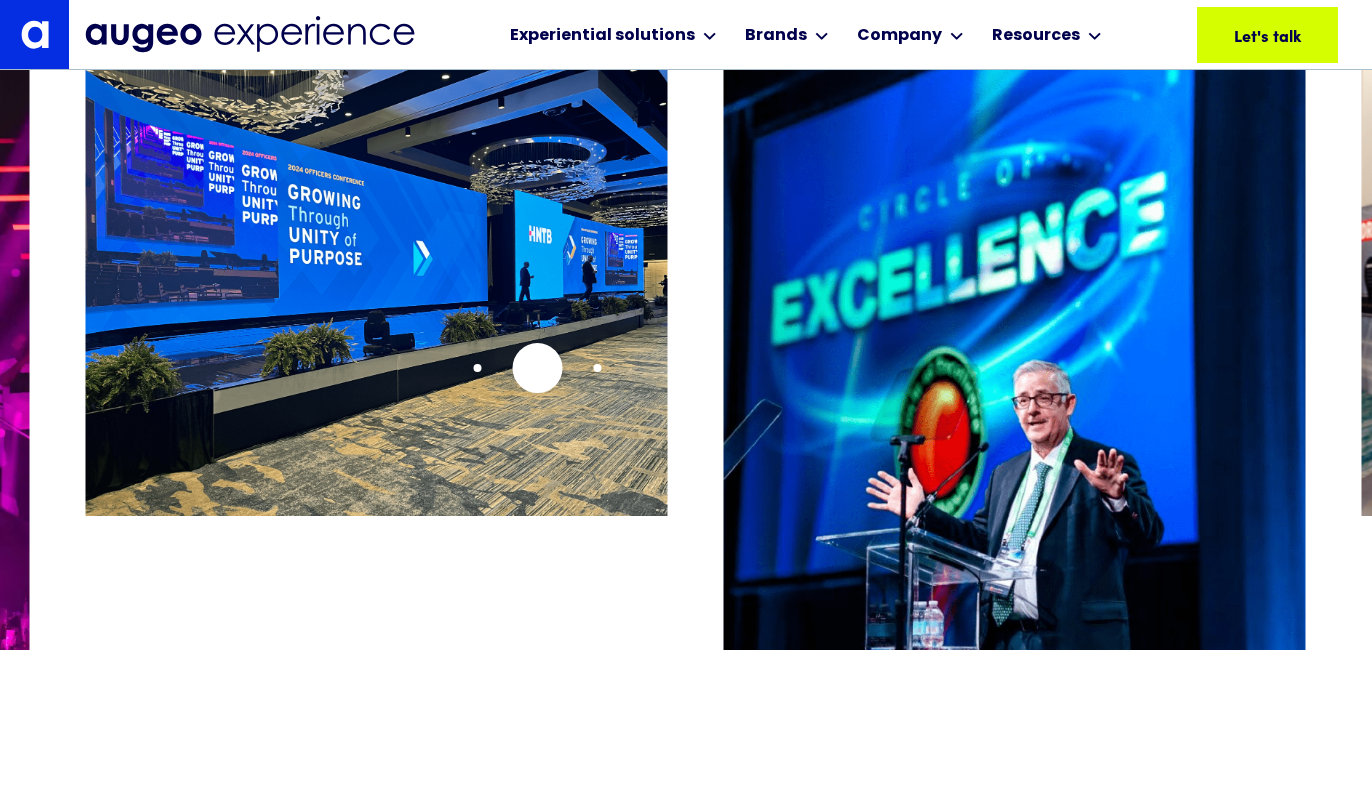 click at bounding box center (377, 284) 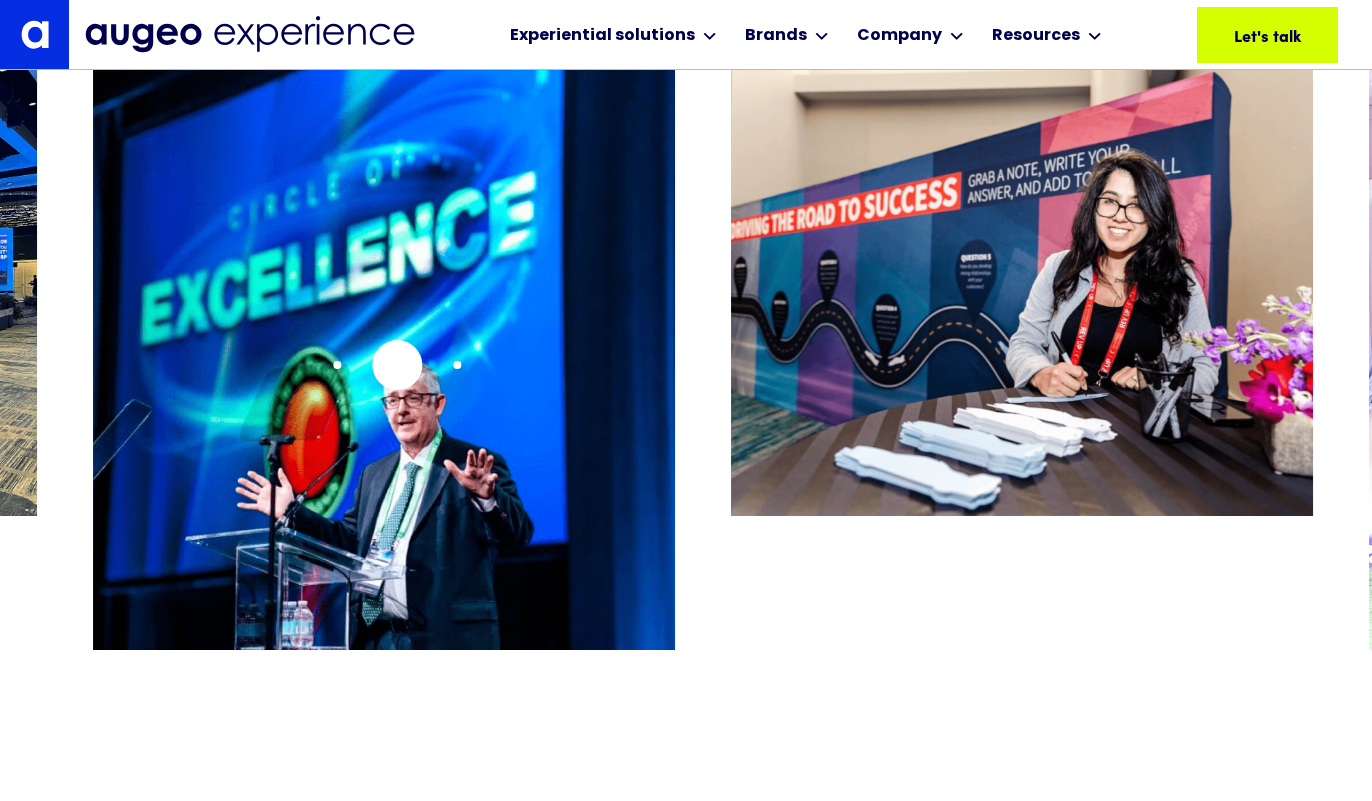 click at bounding box center (384, 410) 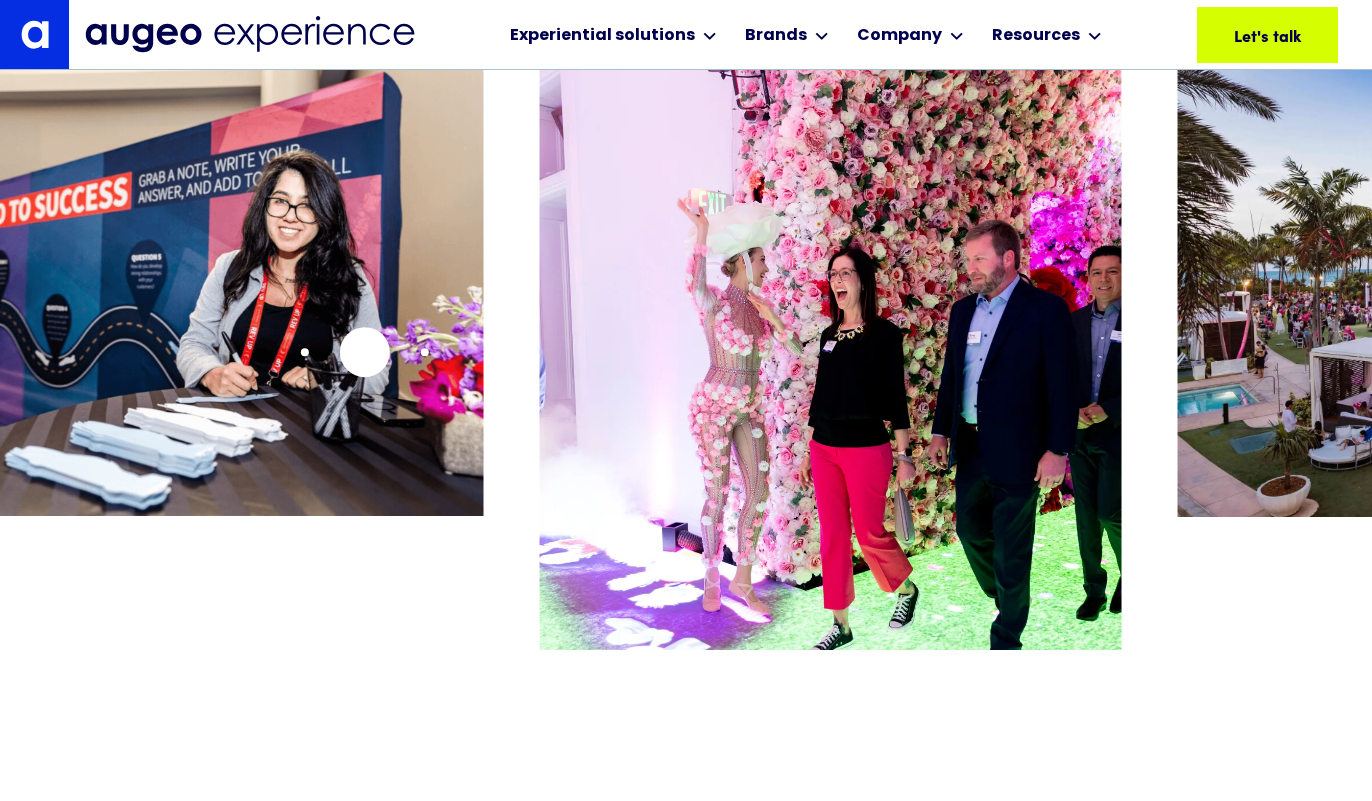 click at bounding box center [193, 284] 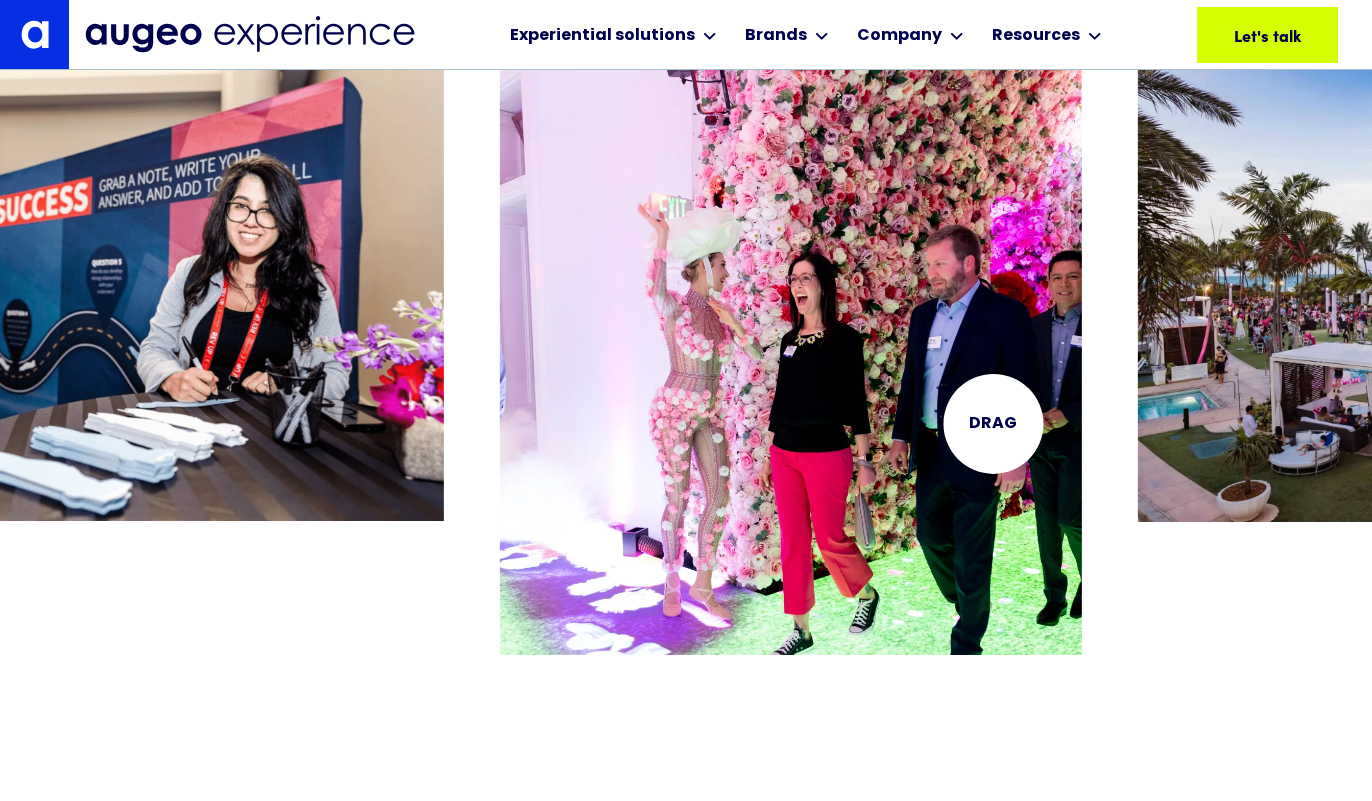 scroll, scrollTop: 3912, scrollLeft: 0, axis: vertical 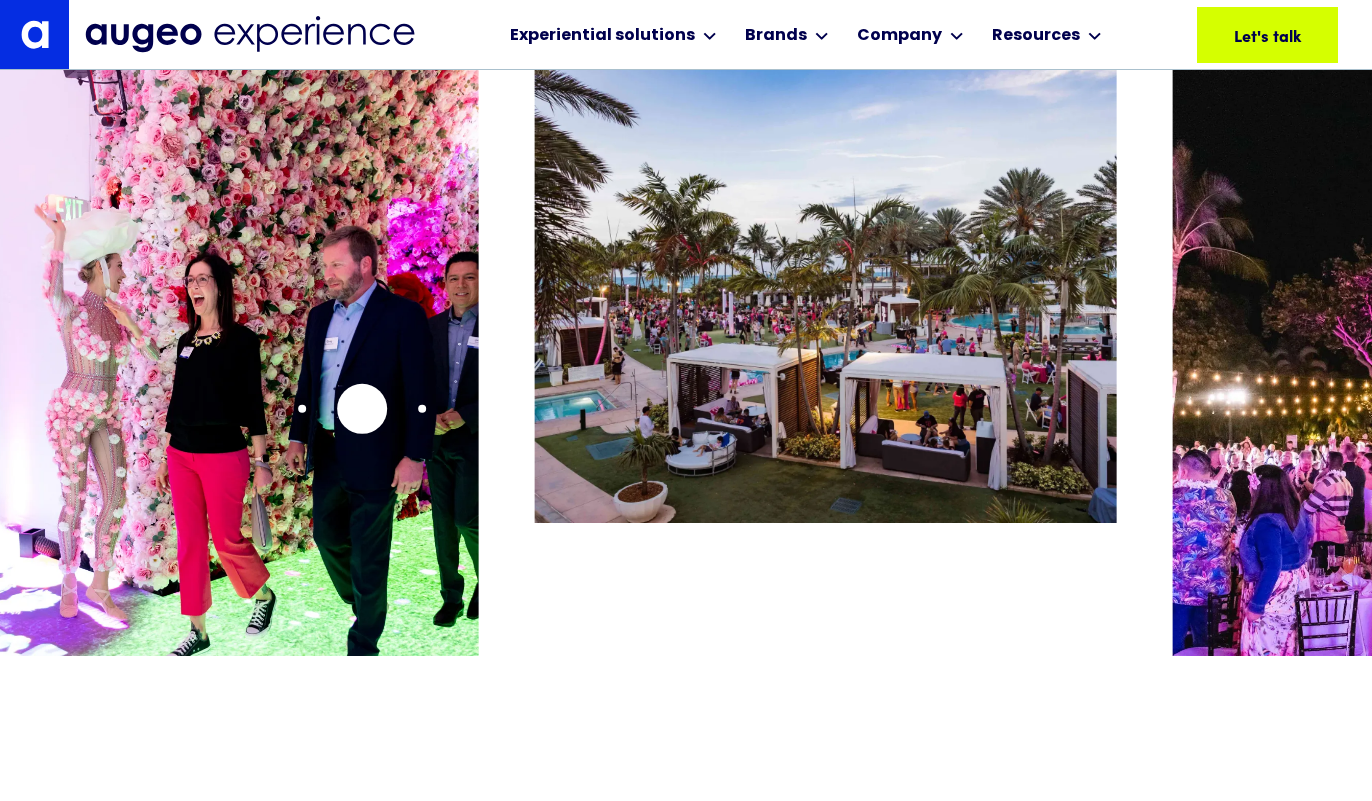click at bounding box center (188, 416) 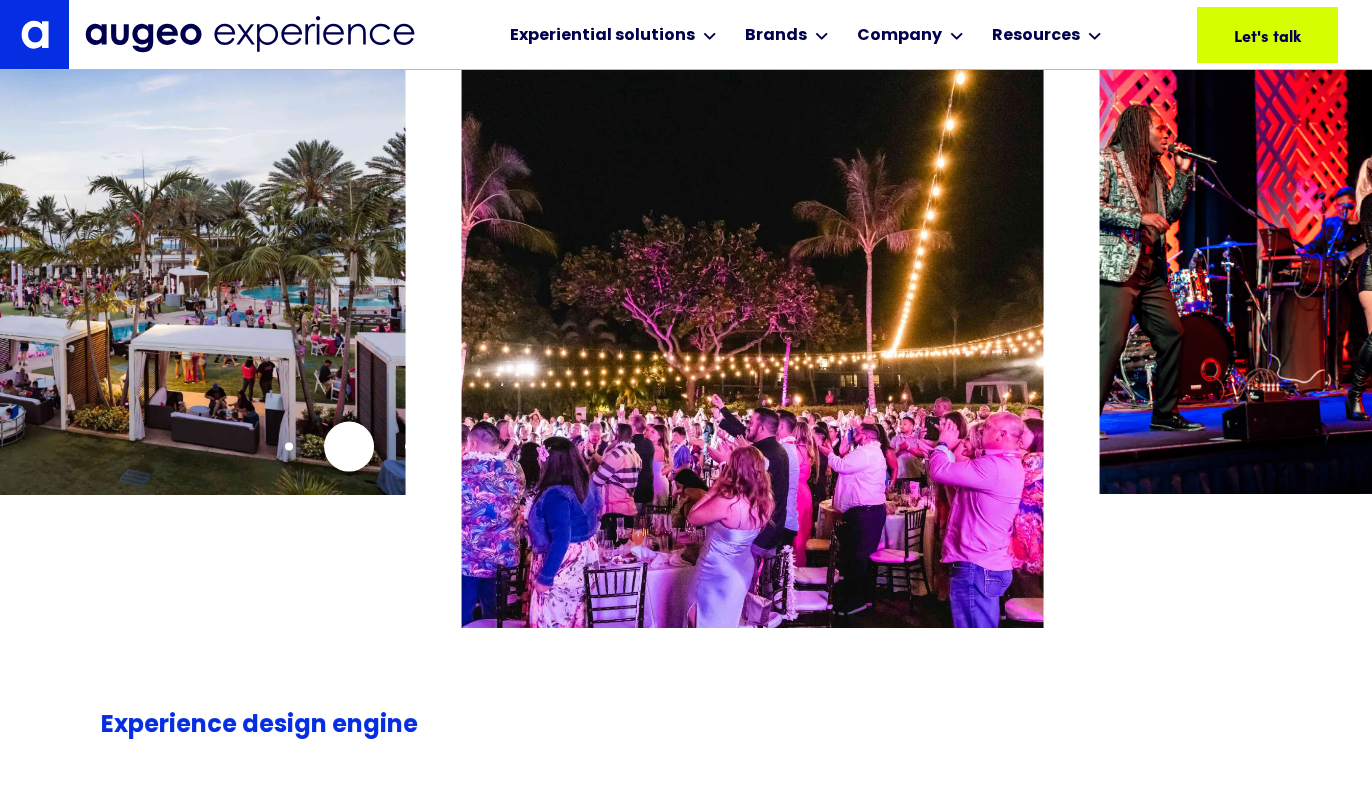 click at bounding box center (115, 262) 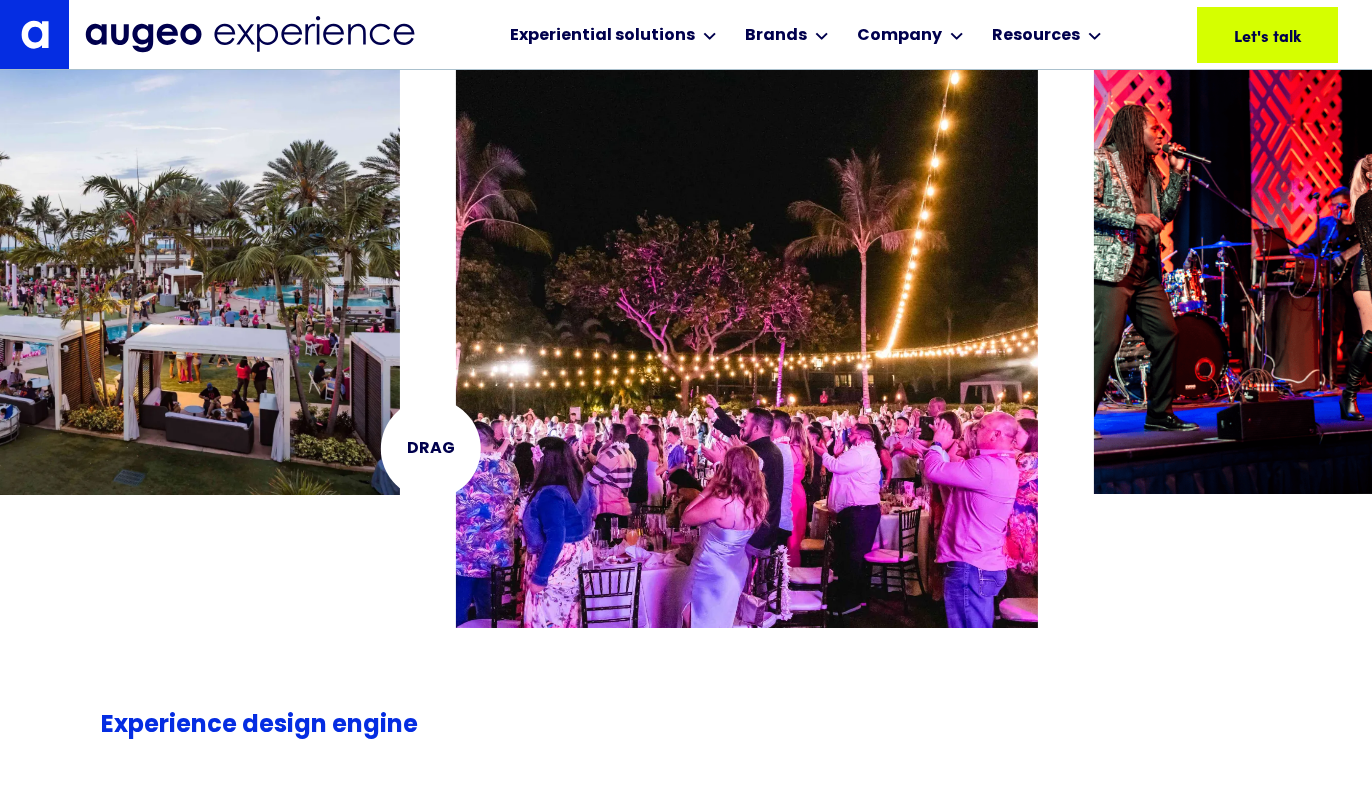 scroll, scrollTop: 3941, scrollLeft: 0, axis: vertical 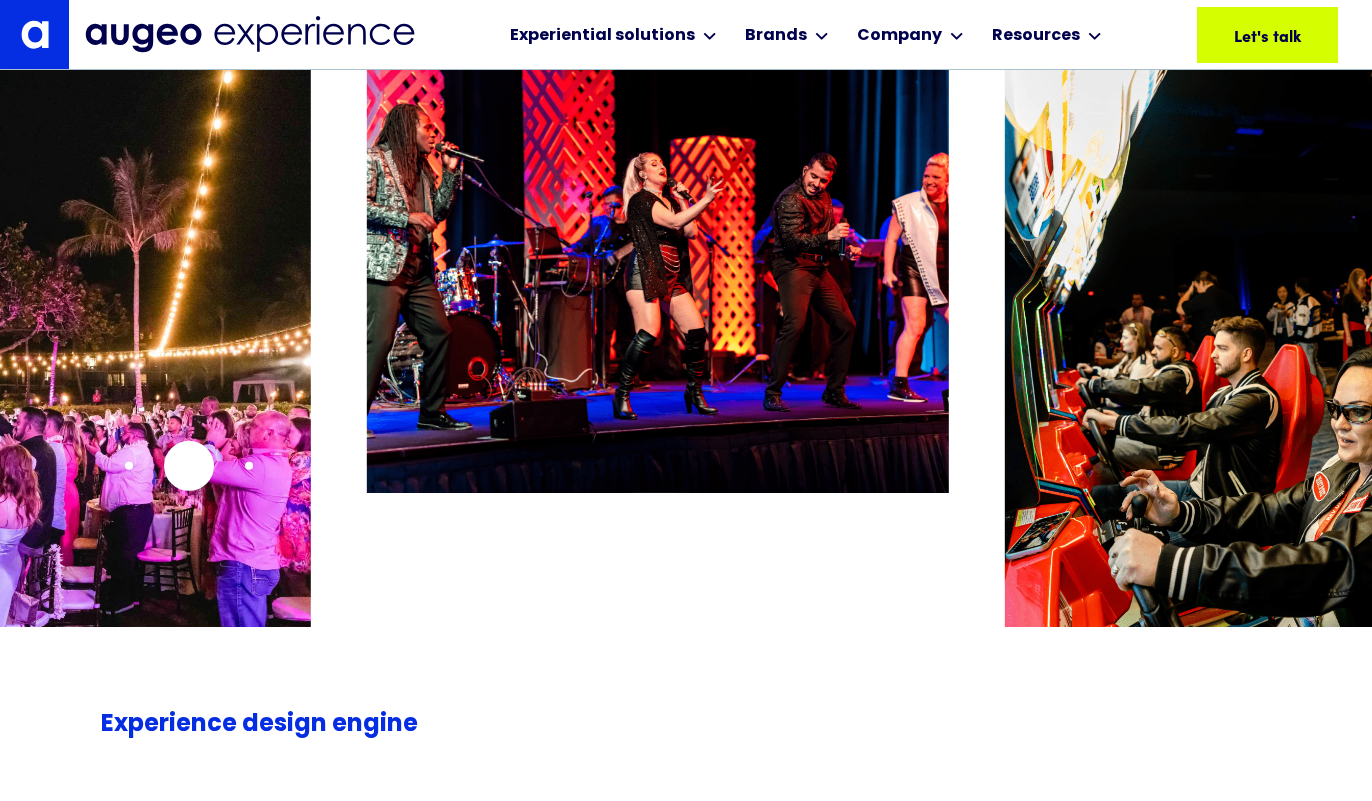 click at bounding box center [20, 387] 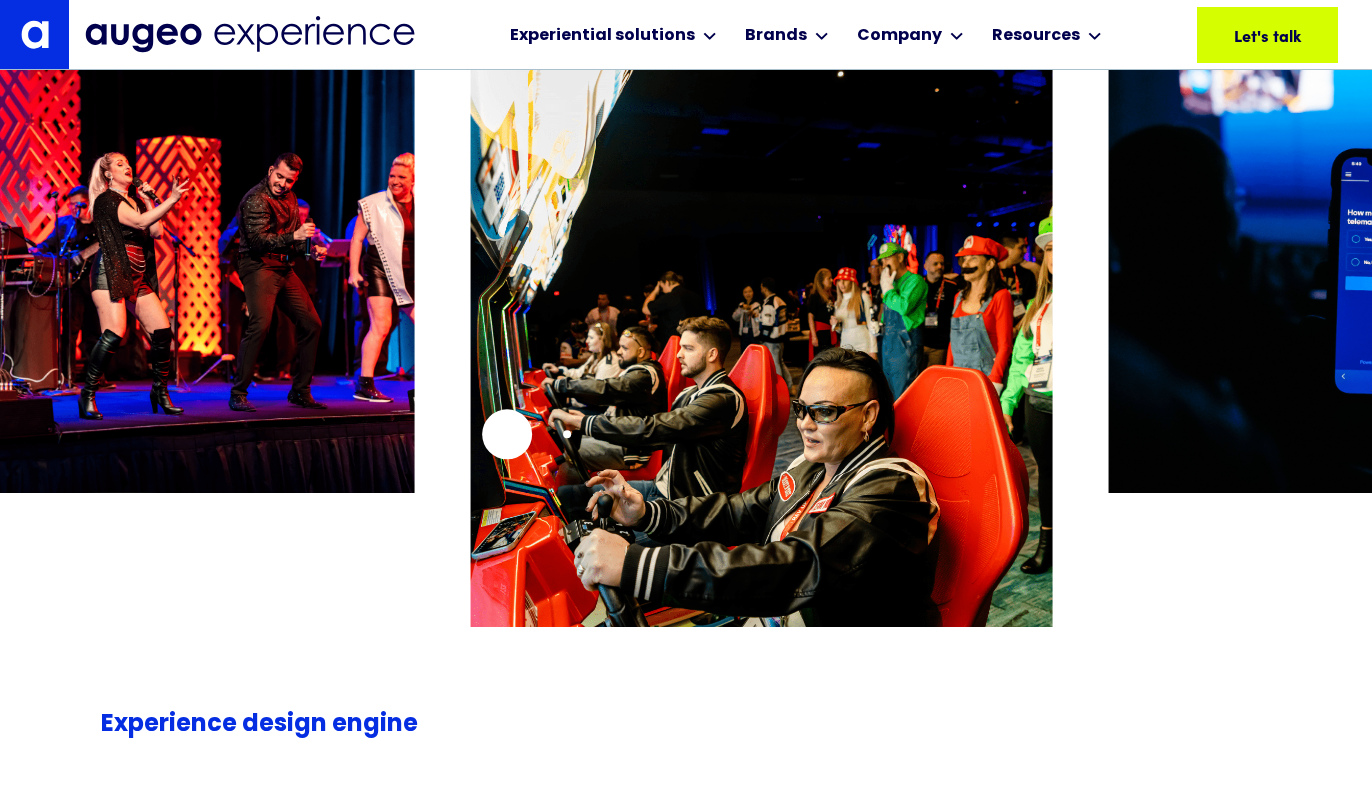 click at bounding box center (762, 387) 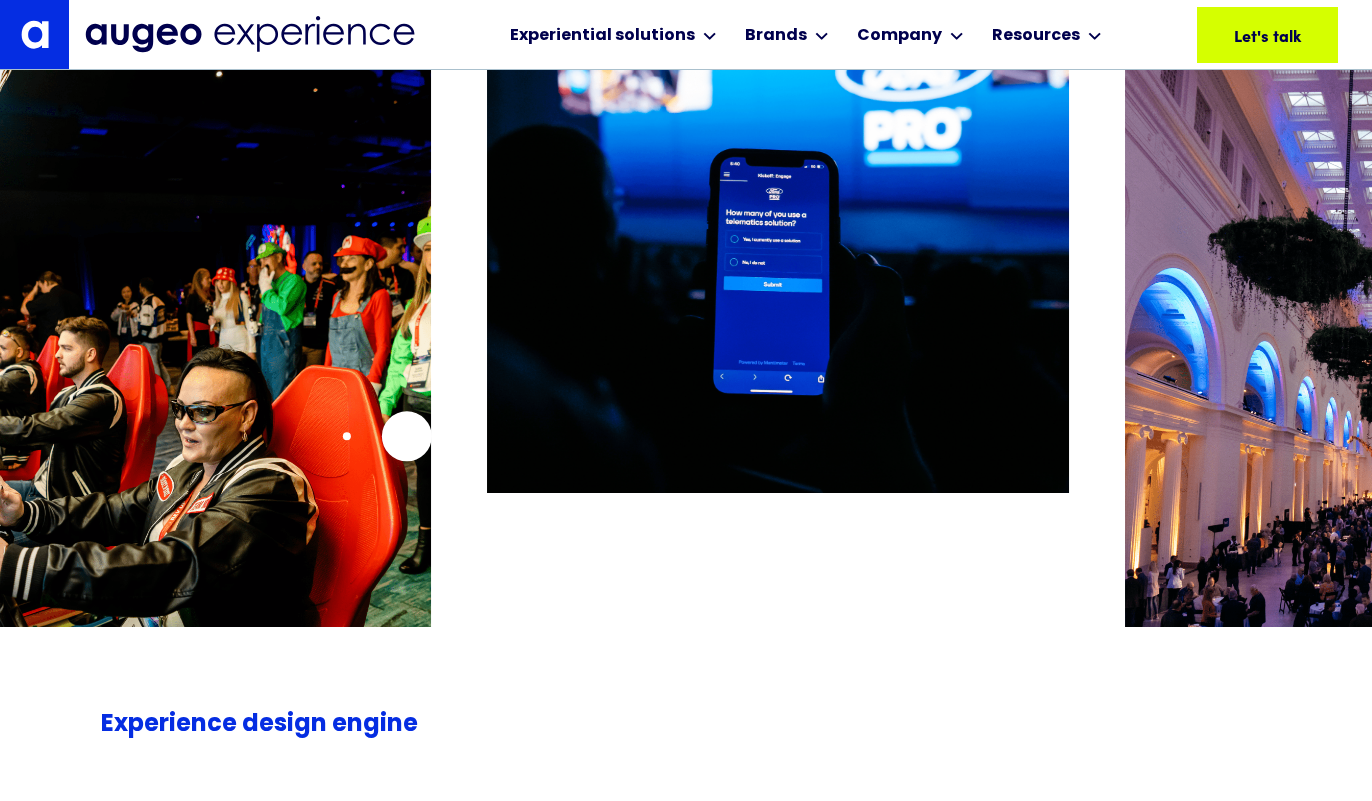 click at bounding box center [140, 387] 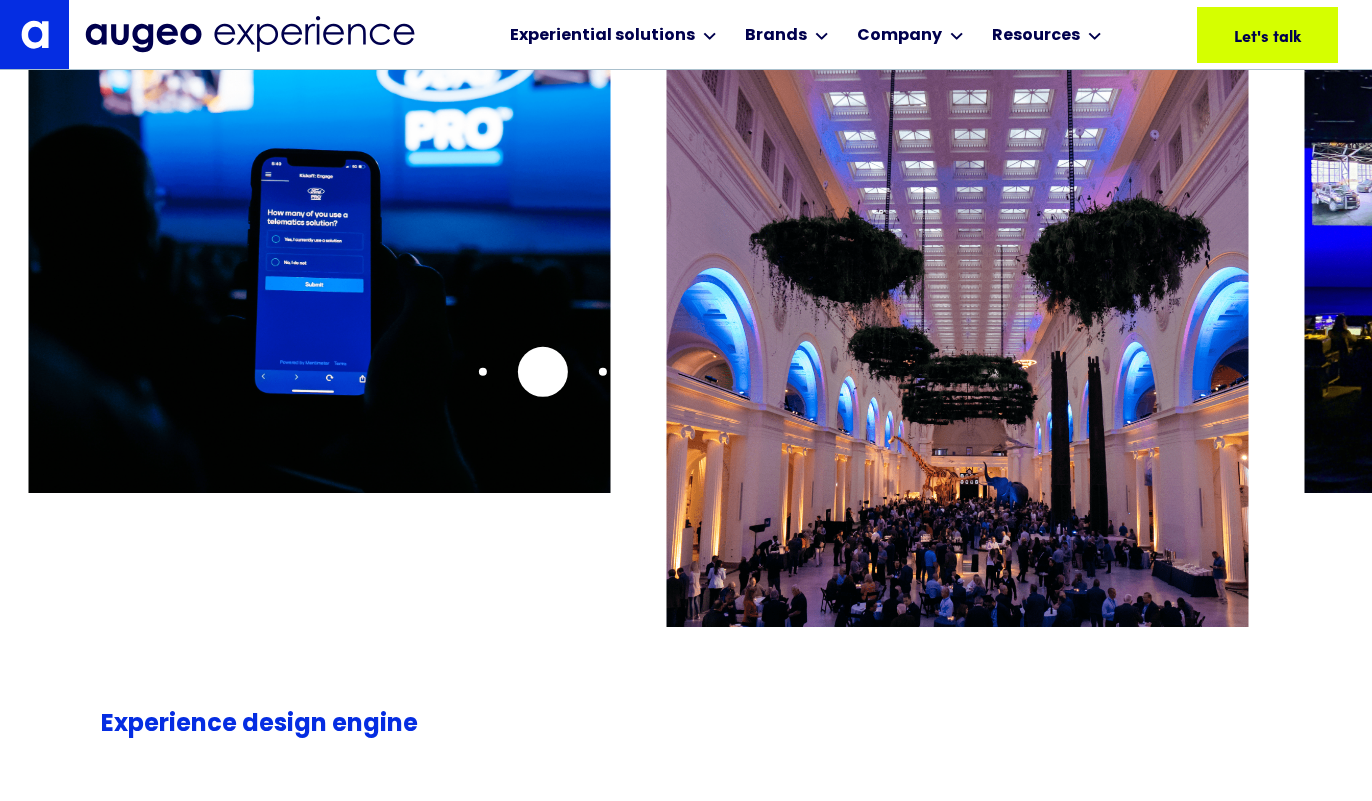 click at bounding box center (320, 261) 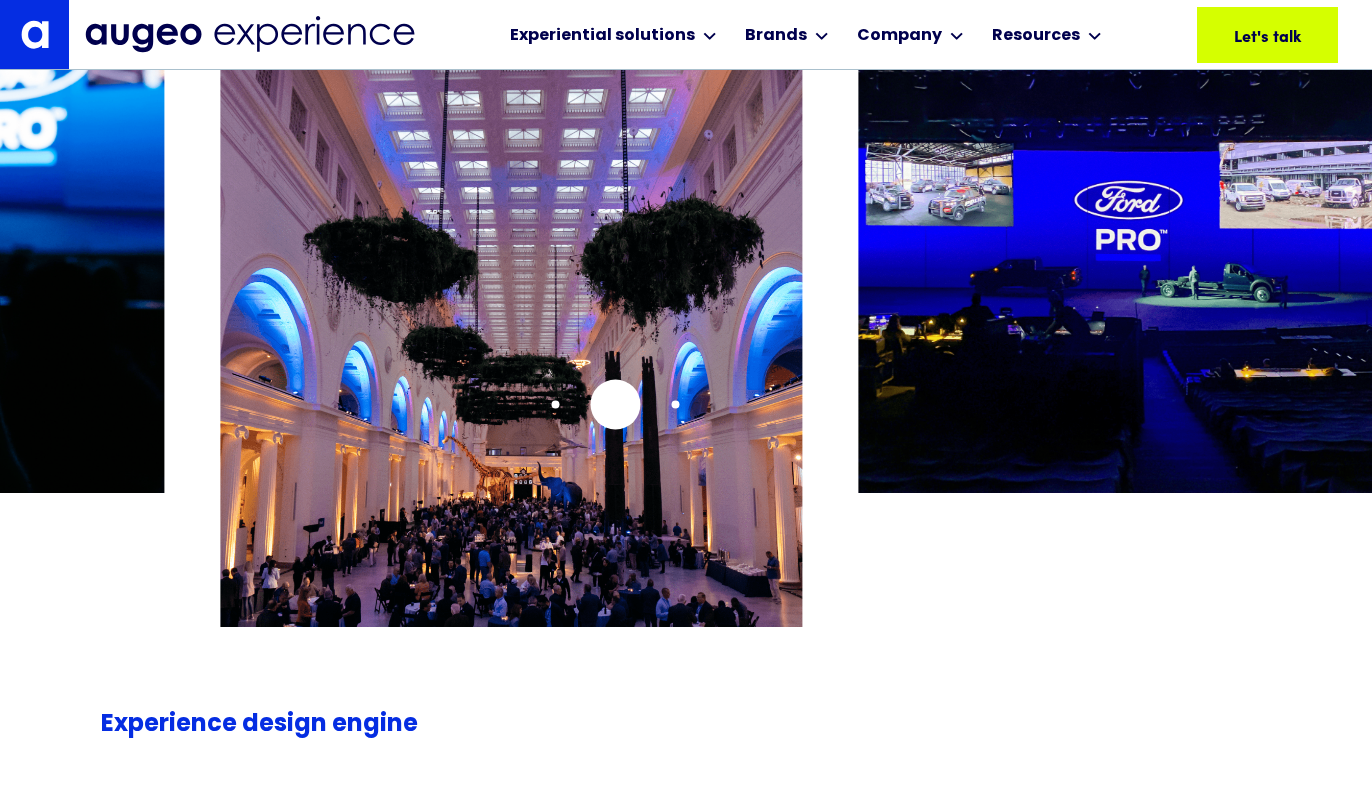 click at bounding box center [512, 387] 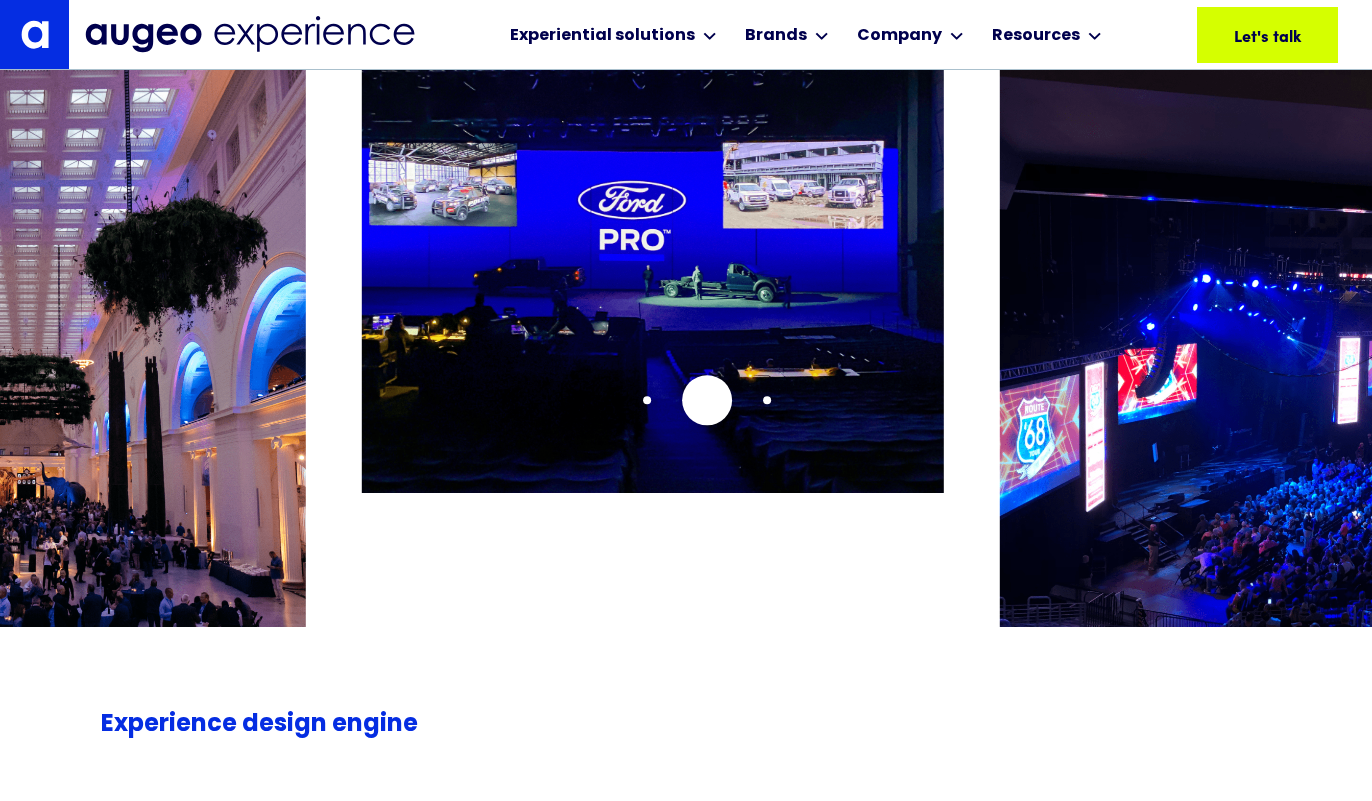 click at bounding box center (653, 261) 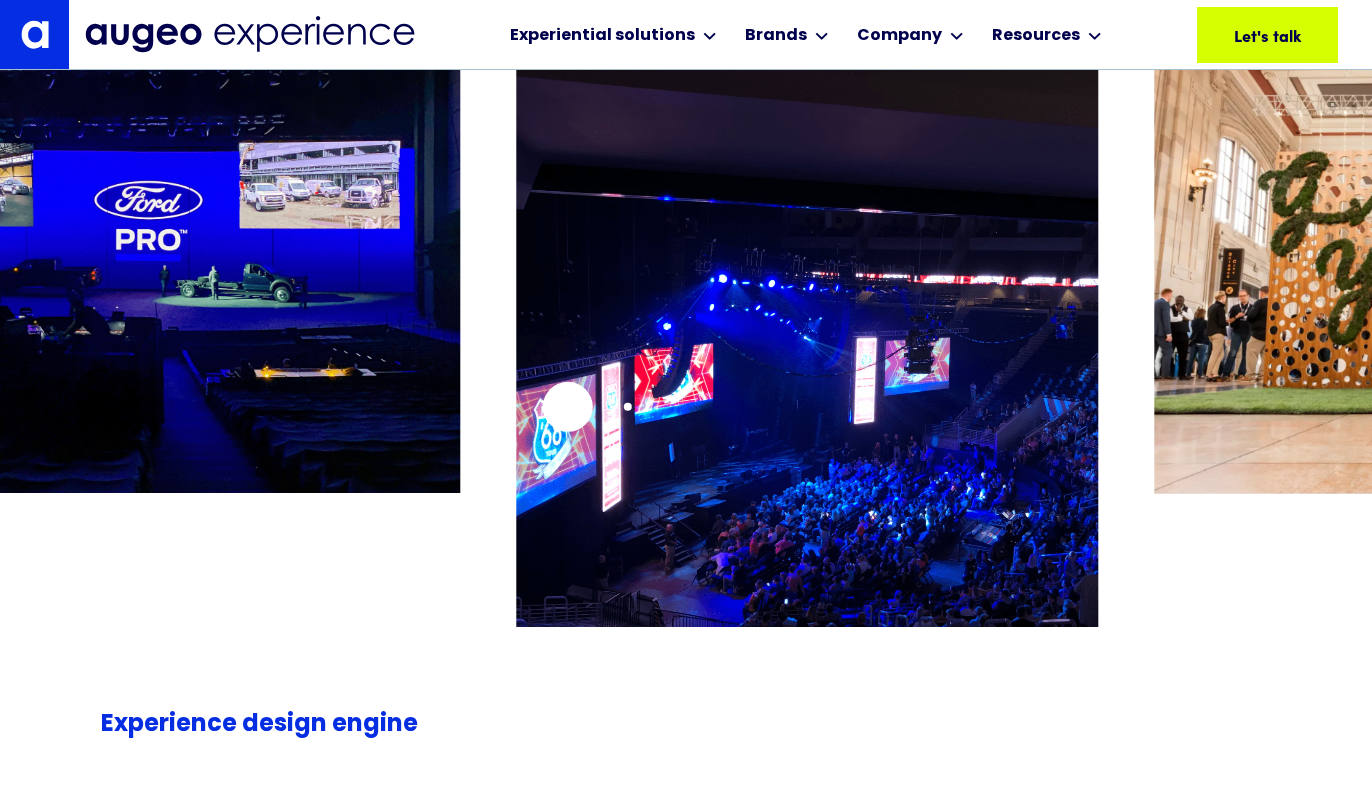 click at bounding box center (807, 387) 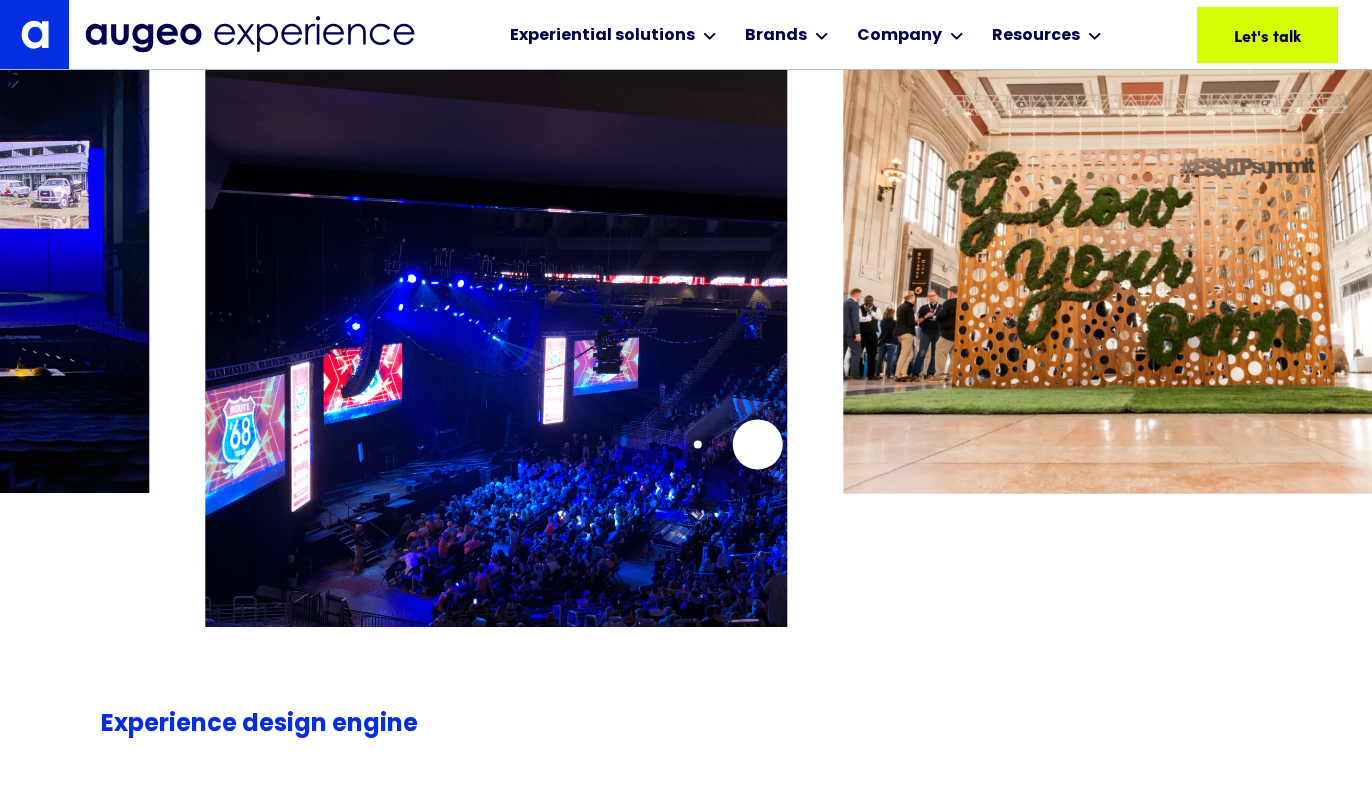 click at bounding box center (496, 387) 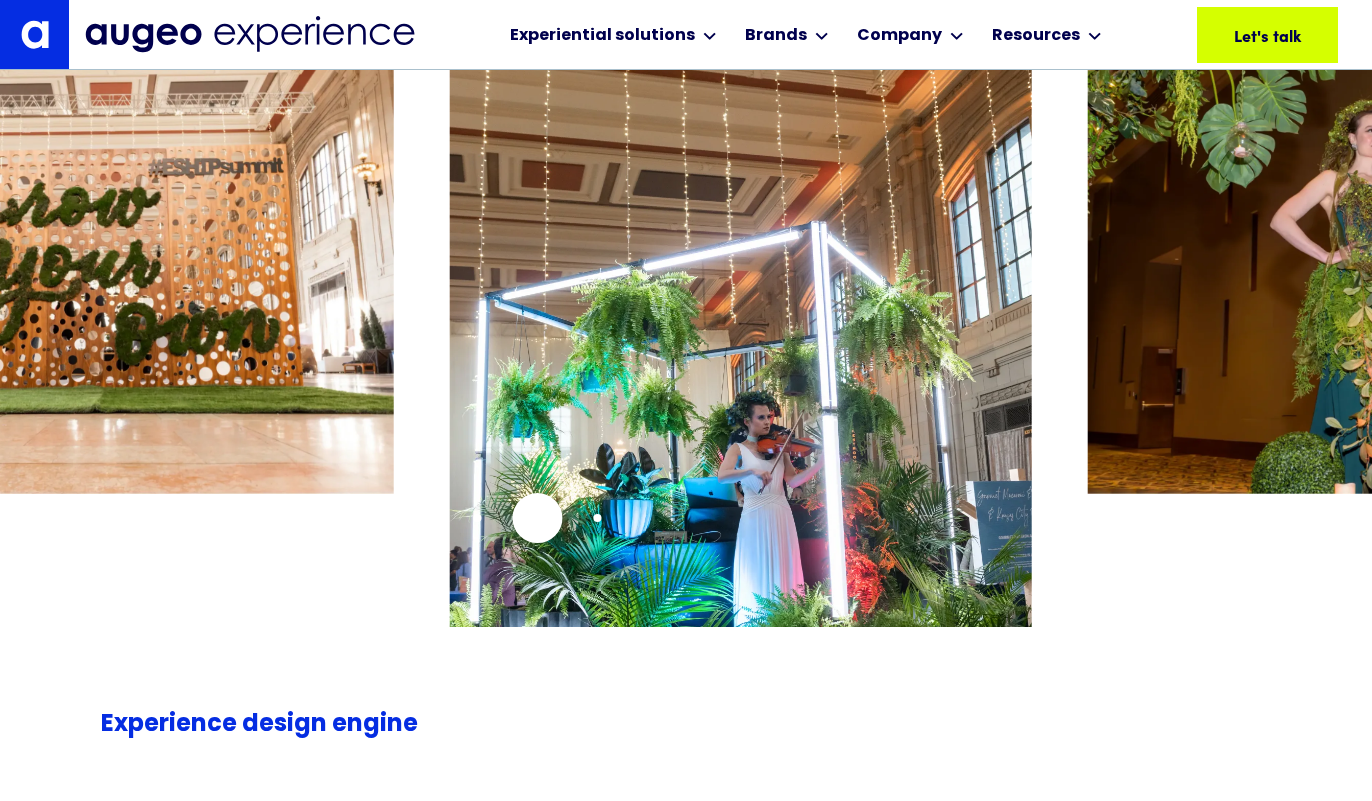click at bounding box center (741, 387) 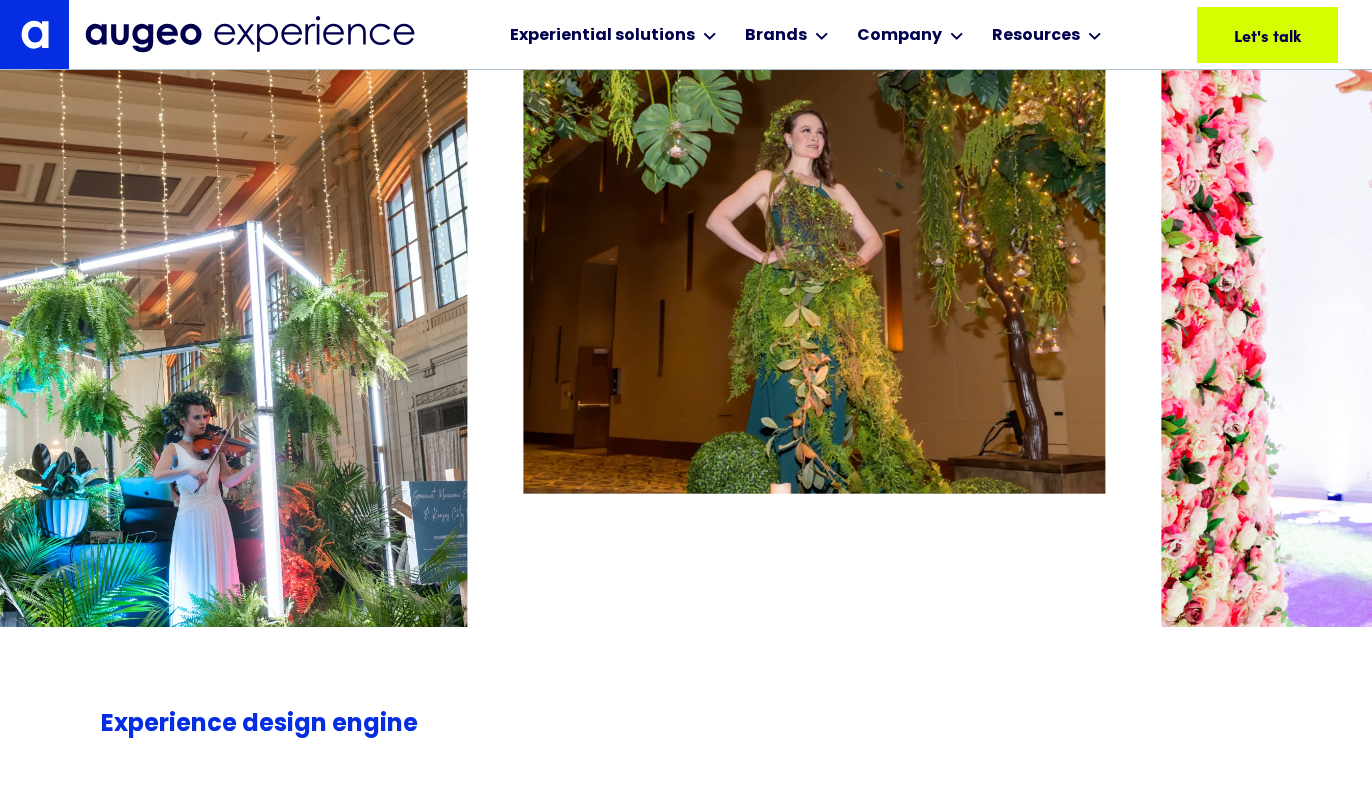 click at bounding box center (815, 304) 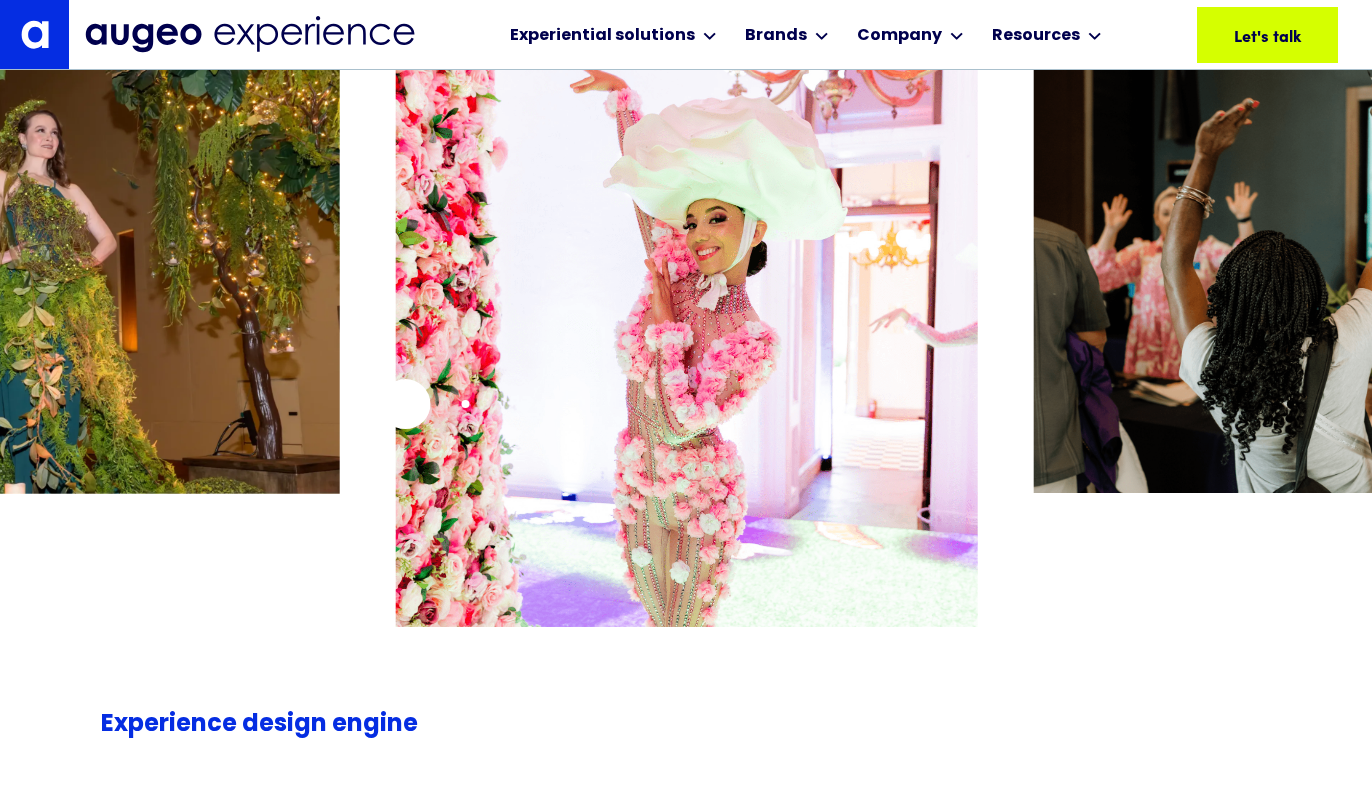 click at bounding box center [-12337, 304] 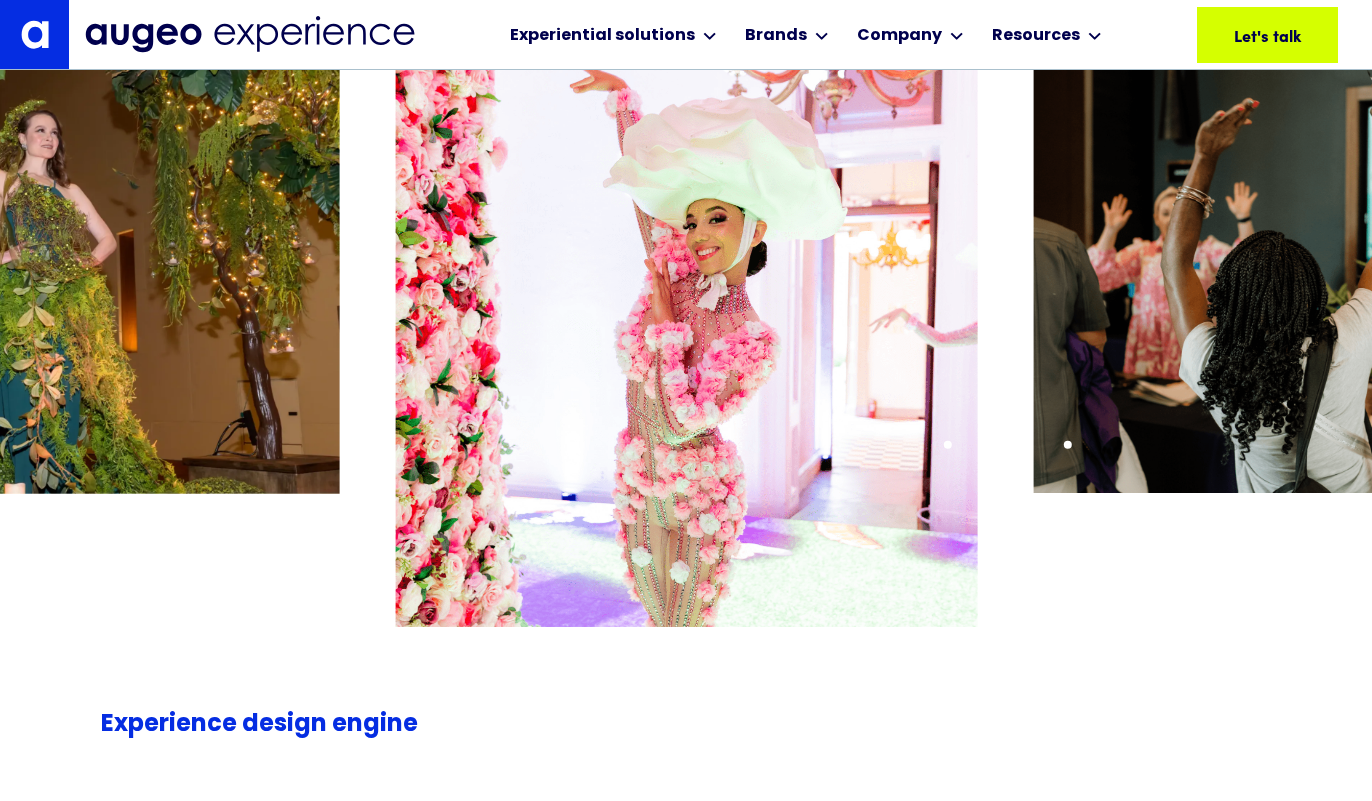 click at bounding box center [686, 304] 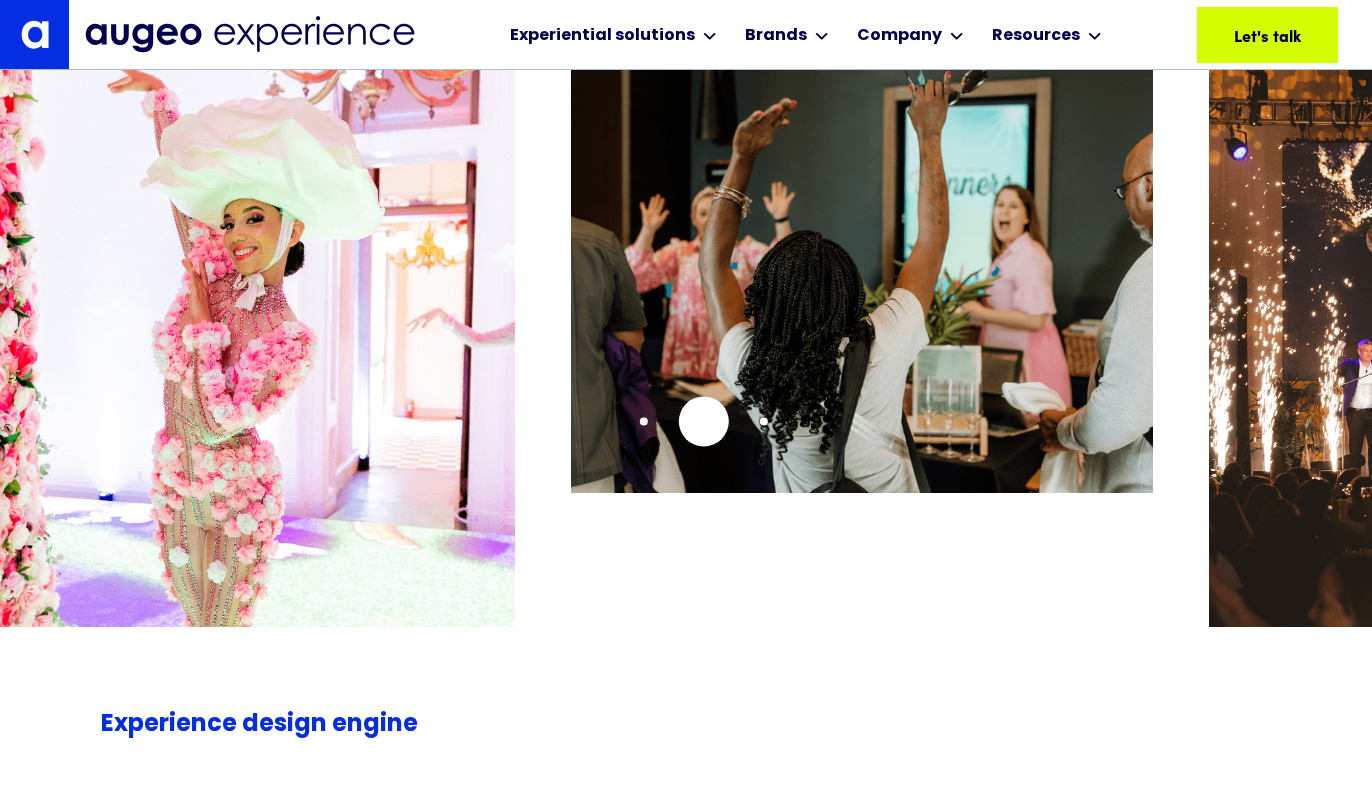 click at bounding box center [862, 261] 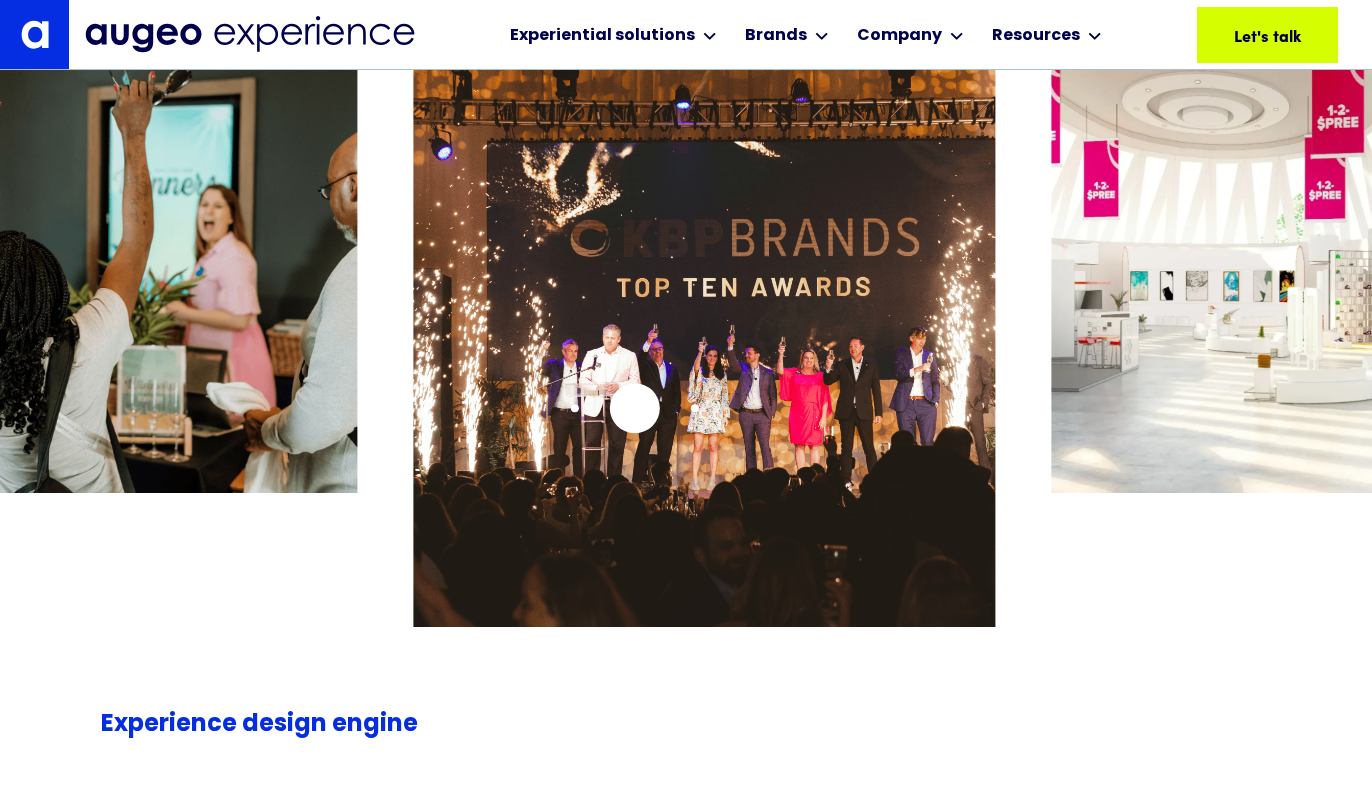 click at bounding box center [705, 387] 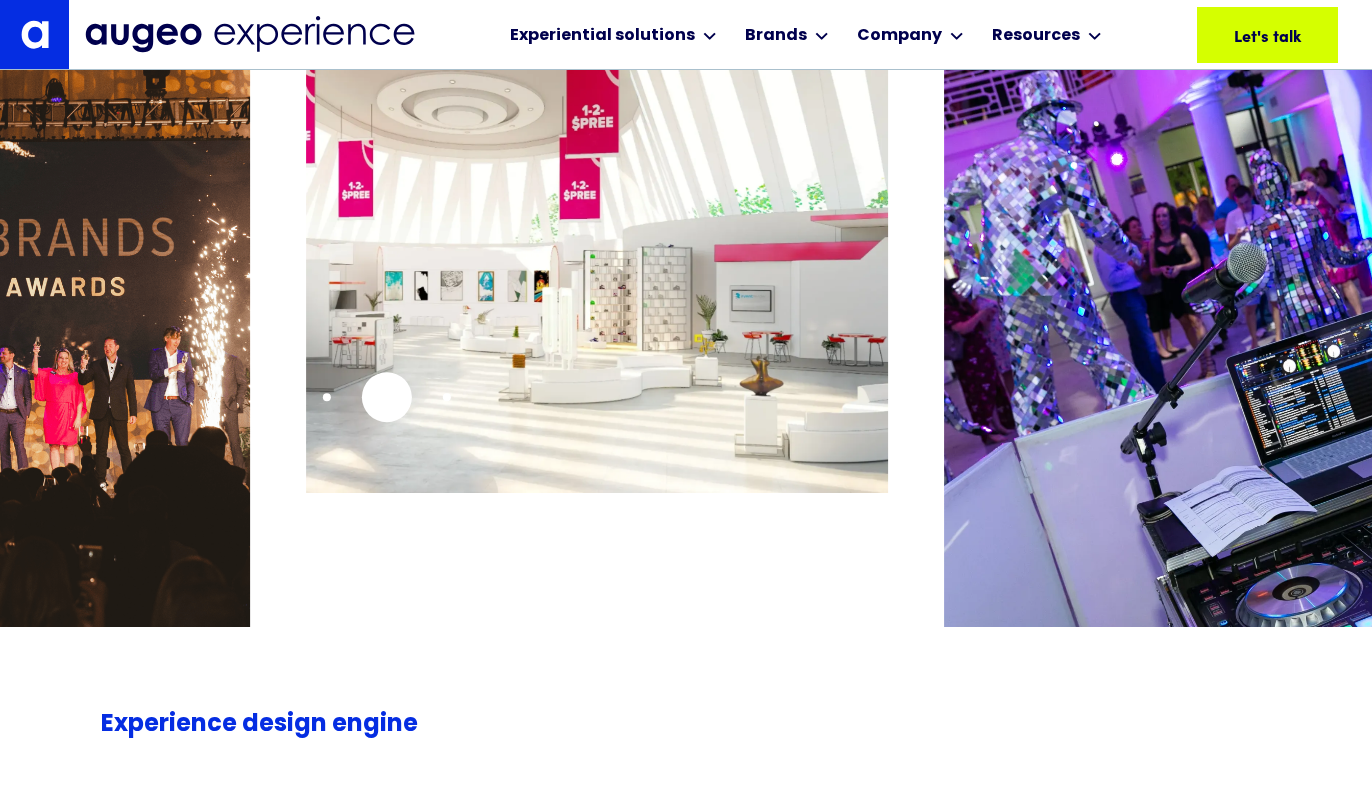 click at bounding box center [597, 261] 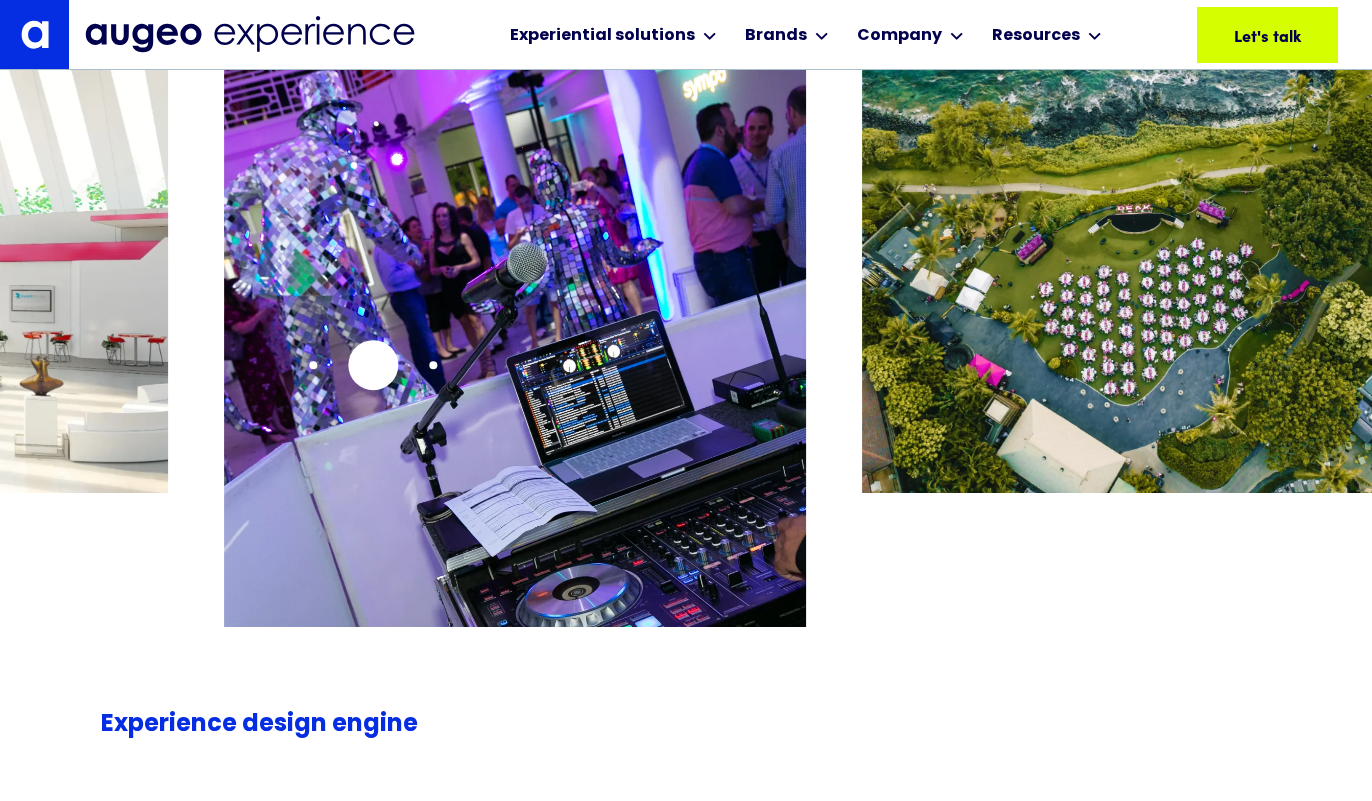 click at bounding box center (515, 387) 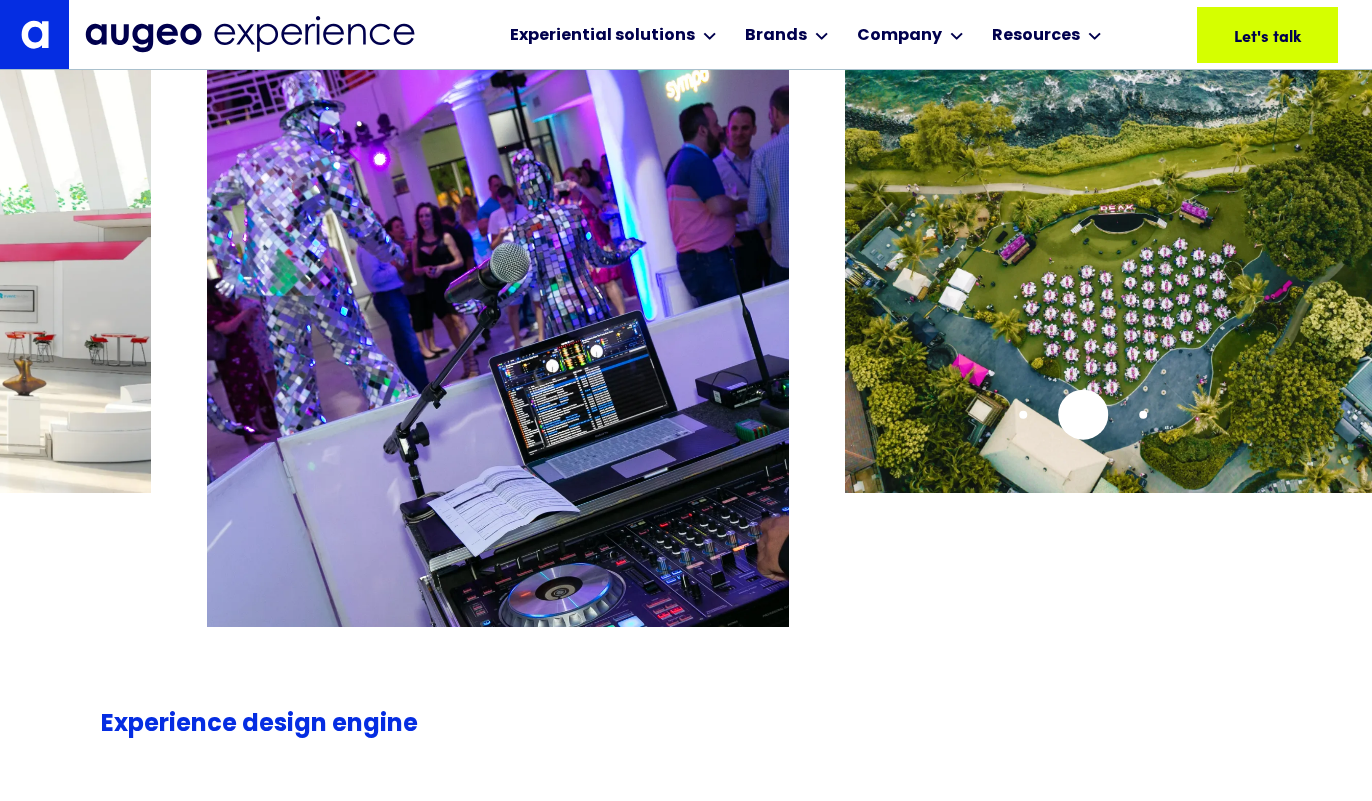 click at bounding box center [1136, 261] 